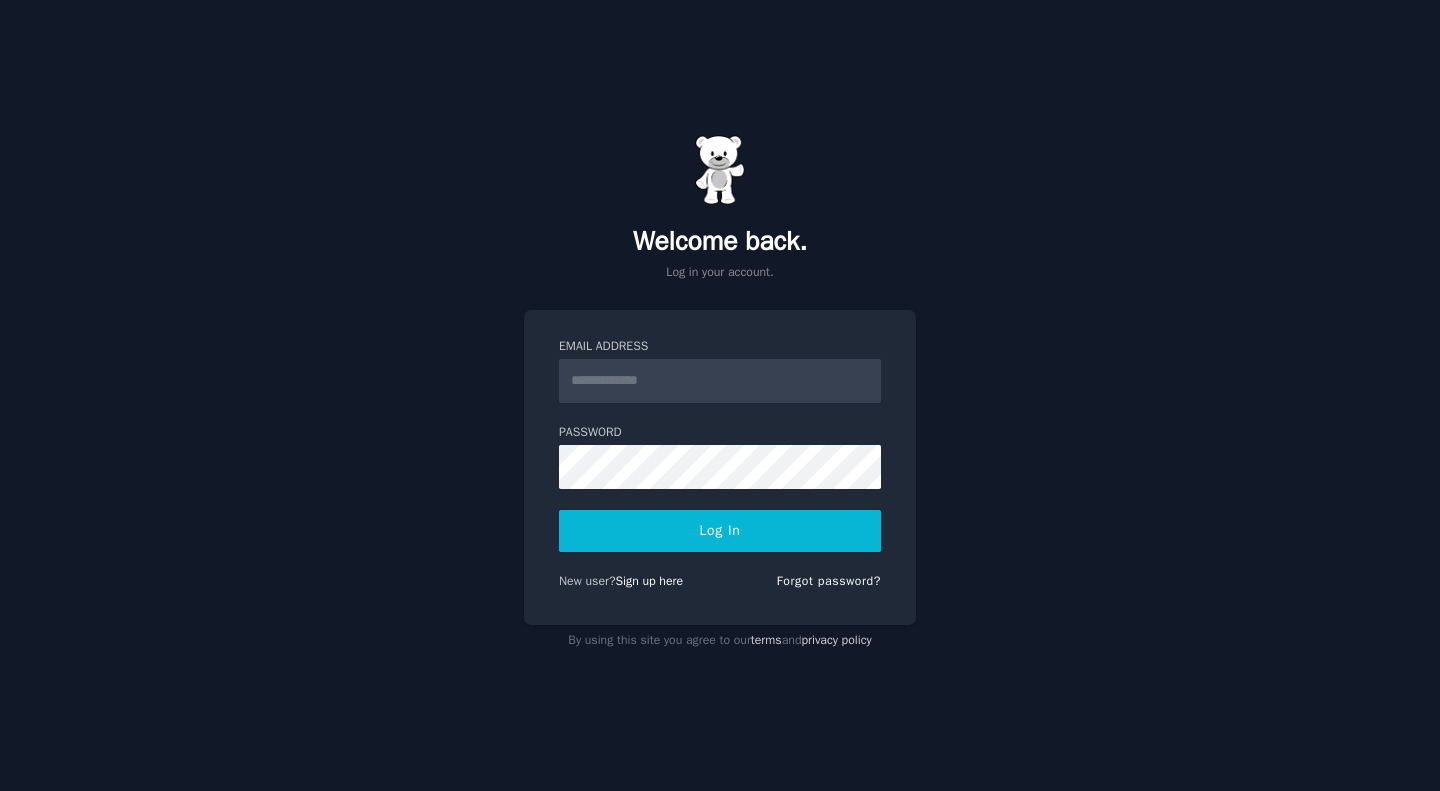 scroll, scrollTop: 0, scrollLeft: 0, axis: both 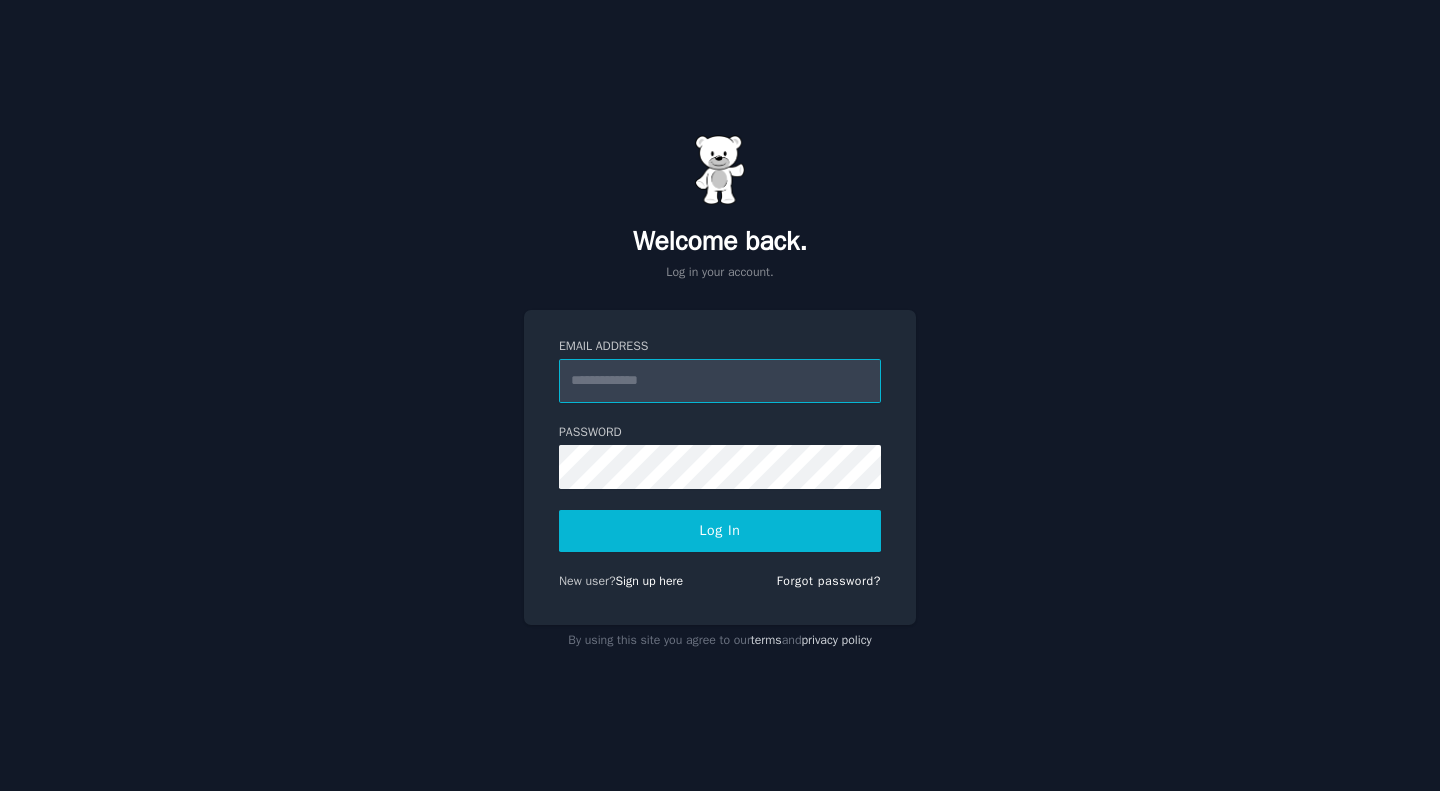 type on "**********" 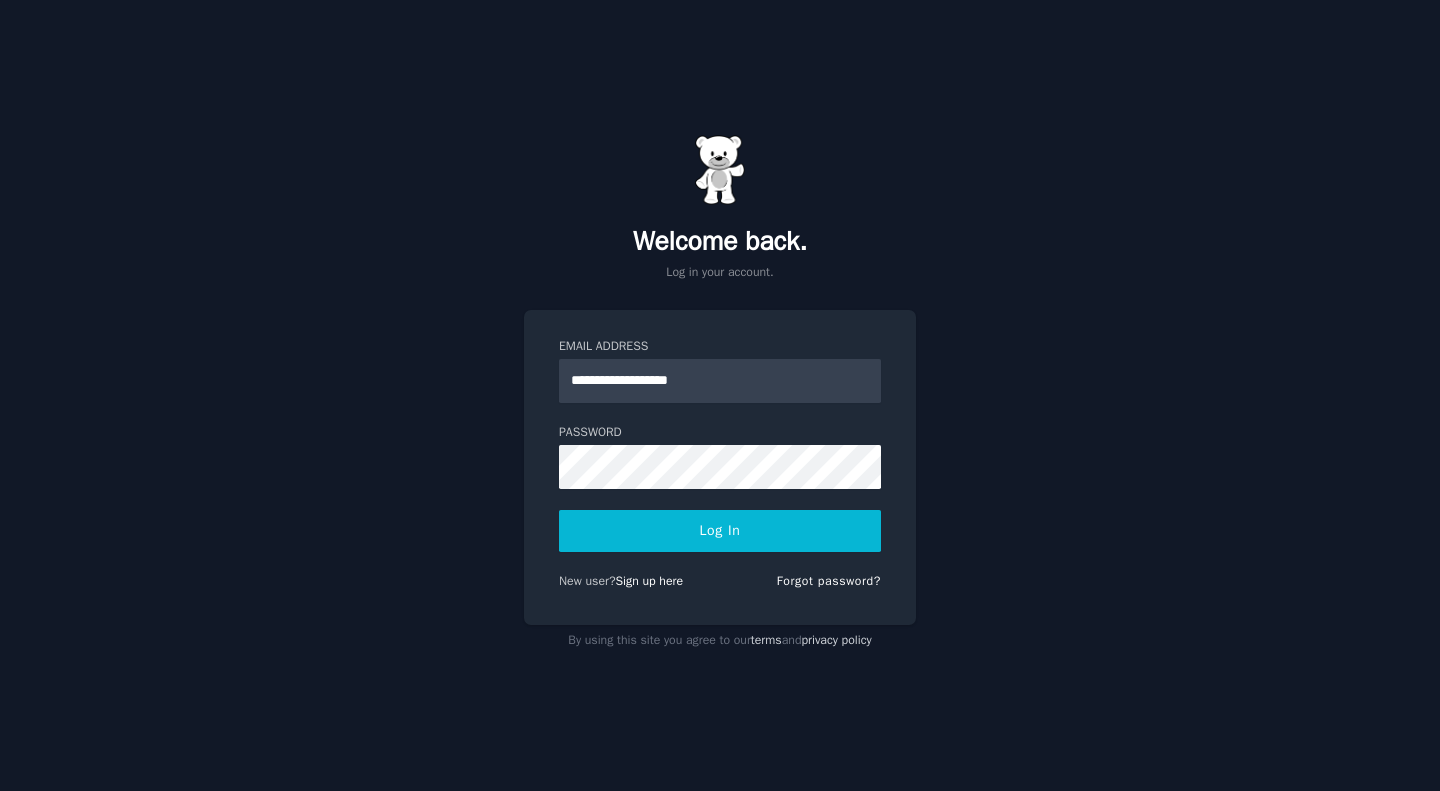 click on "Log In" at bounding box center [720, 531] 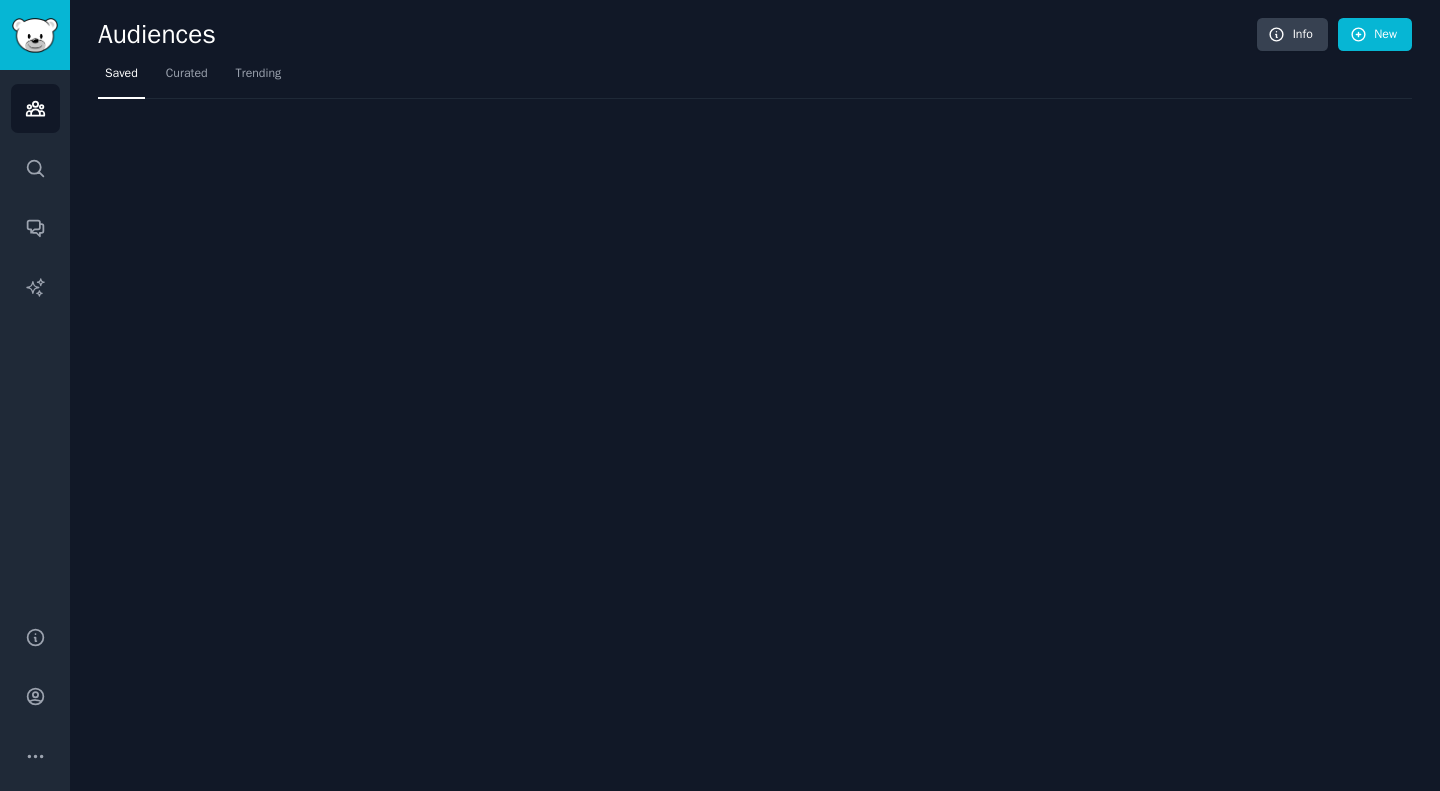 scroll, scrollTop: 0, scrollLeft: 0, axis: both 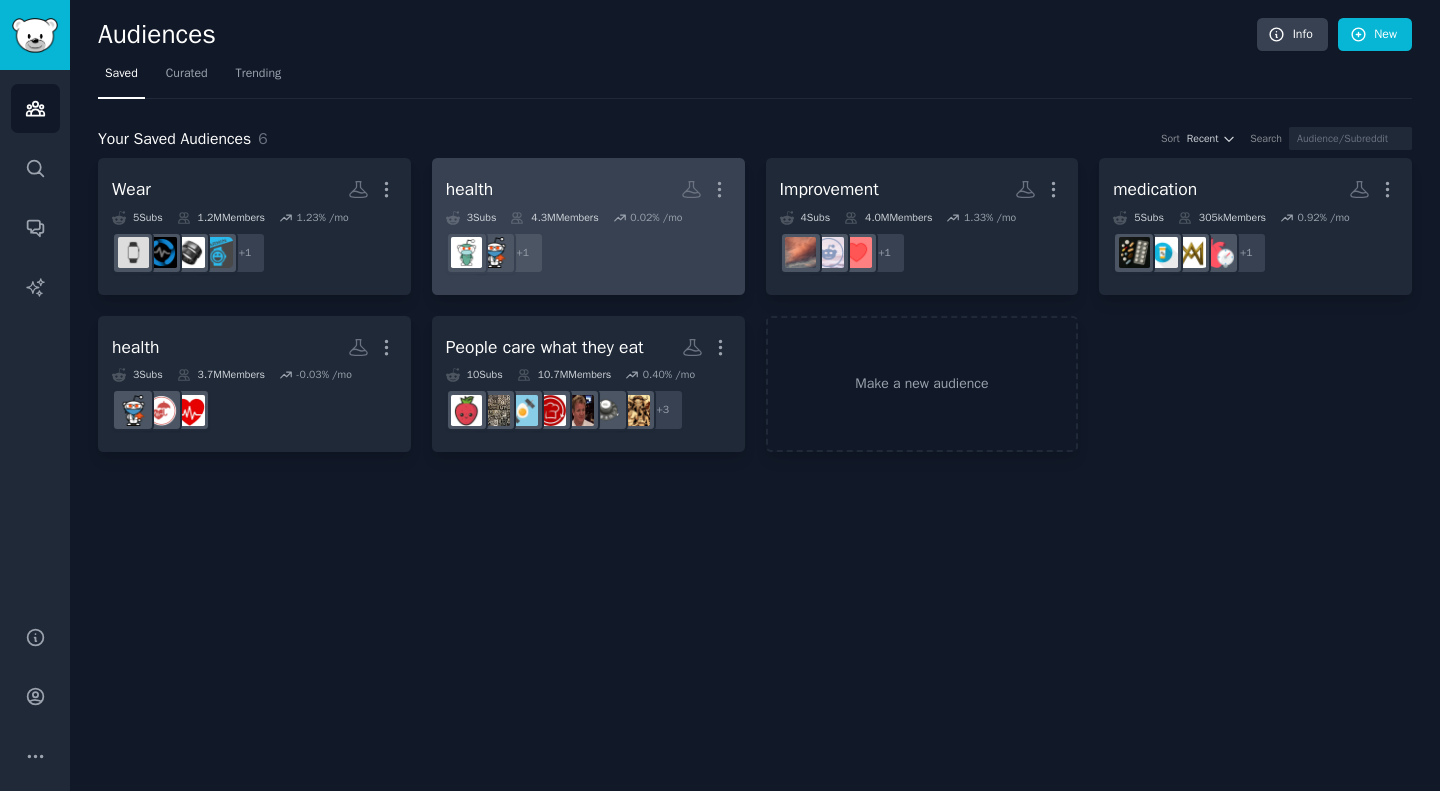 click on "health More" at bounding box center (588, 189) 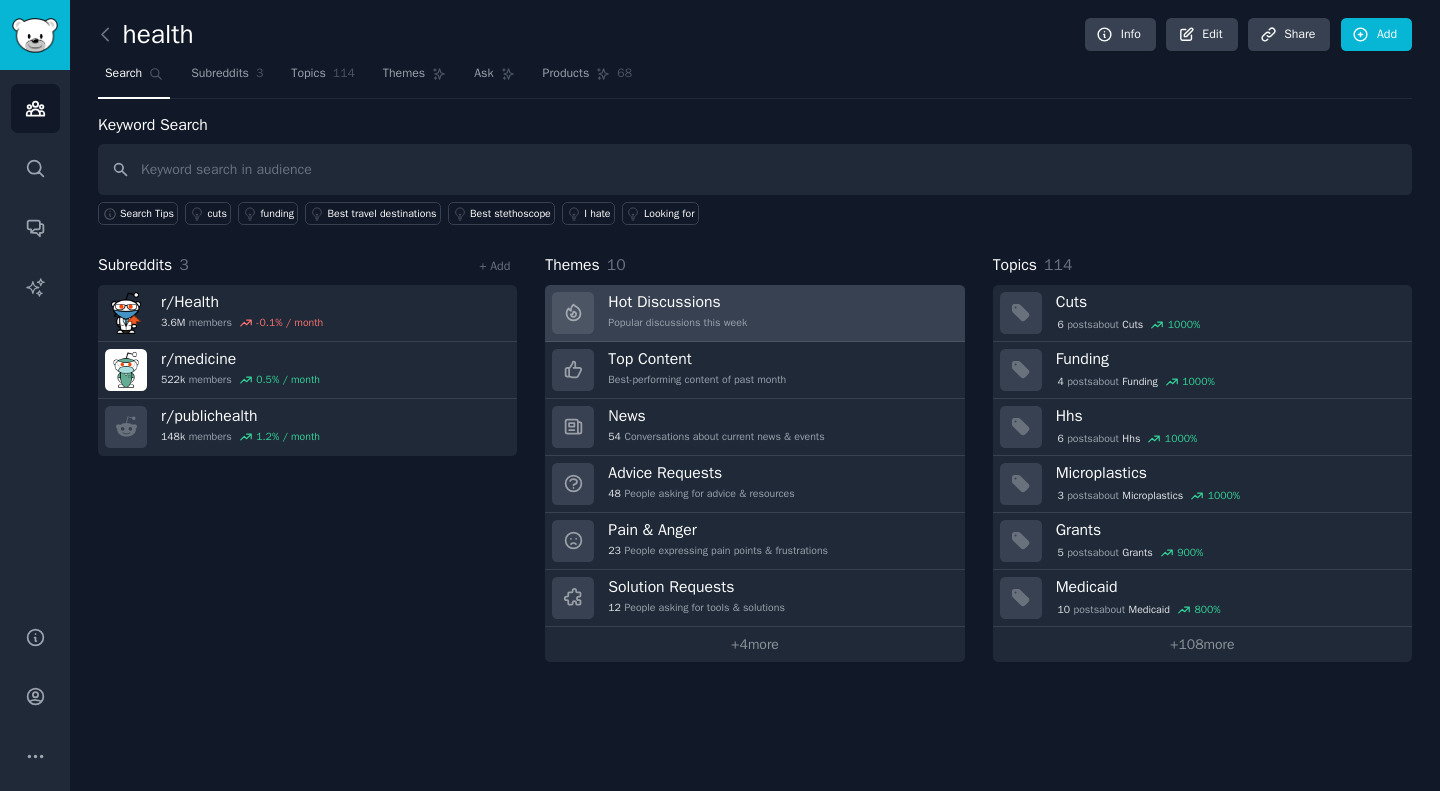 click on "Hot Discussions Popular discussions this week" at bounding box center (754, 313) 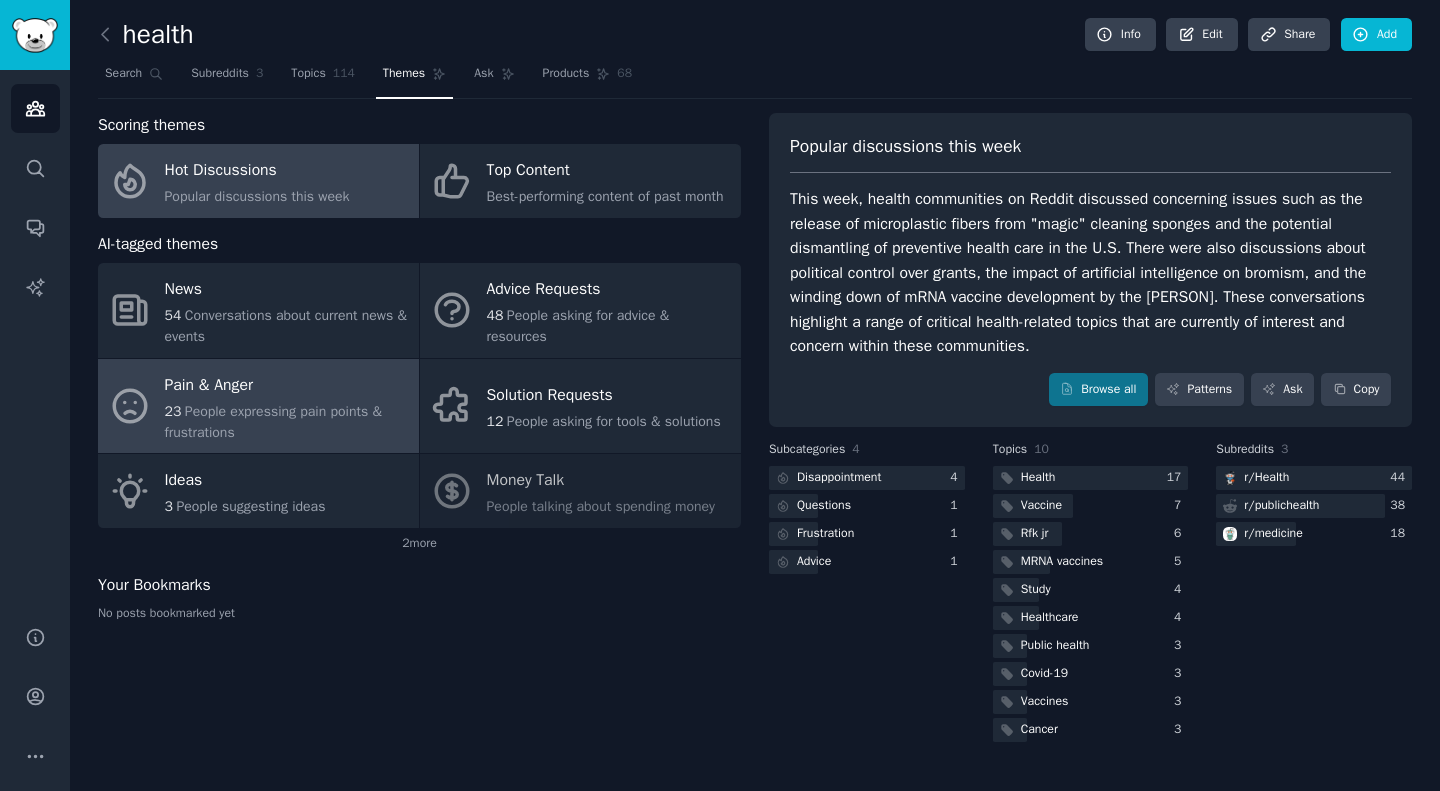 click on "Pain & Anger [NUMBER] People expressing pain points & frustrations" at bounding box center (258, 406) 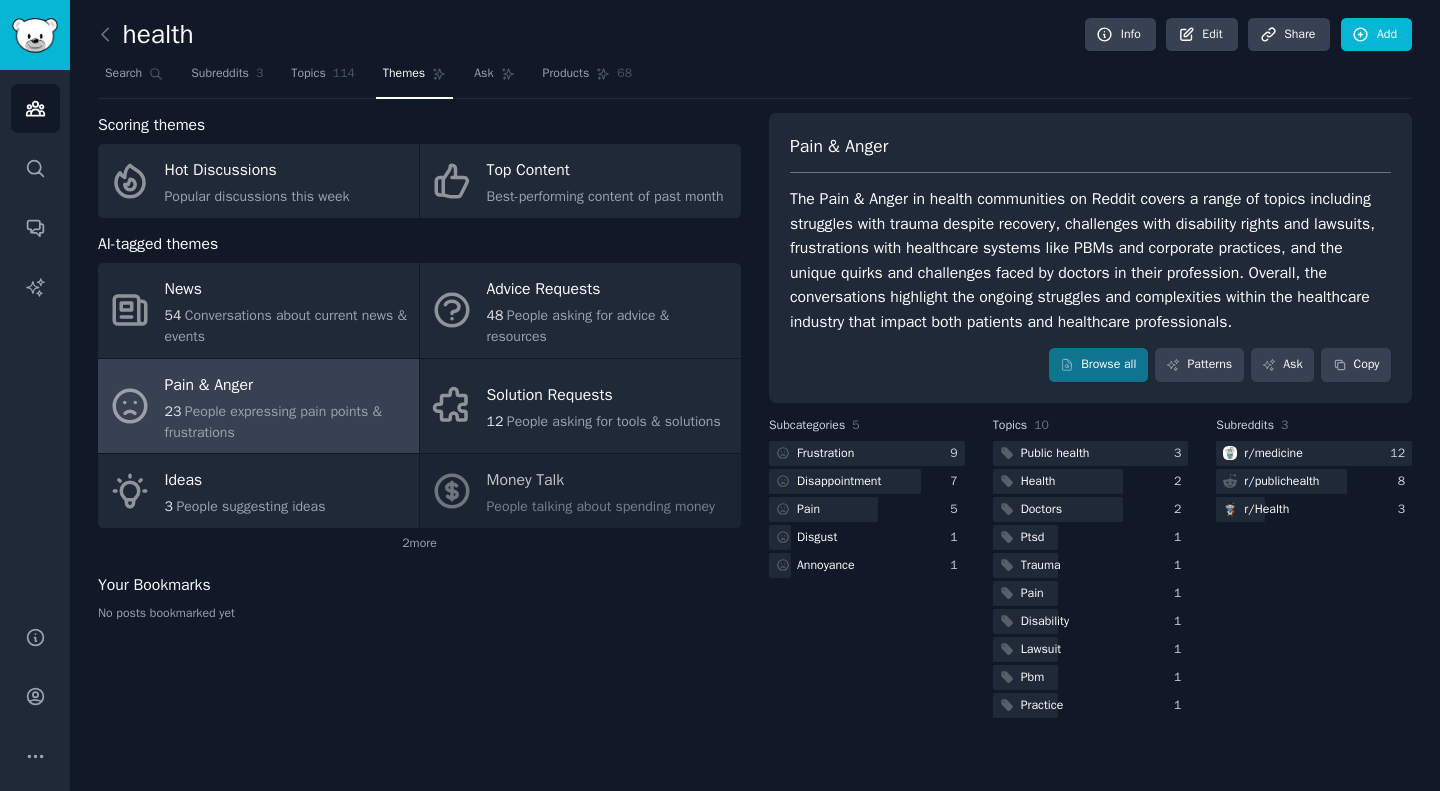 click on "The Pain & Anger in health communities on Reddit covers a range of topics including struggles with trauma despite recovery, challenges with disability rights and lawsuits, frustrations with healthcare systems like PBMs and corporate practices, and the unique quirks and challenges faced by doctors in their profession. Overall, the conversations highlight the ongoing struggles and complexities within the healthcare industry that impact both patients and healthcare professionals." at bounding box center (1090, 260) 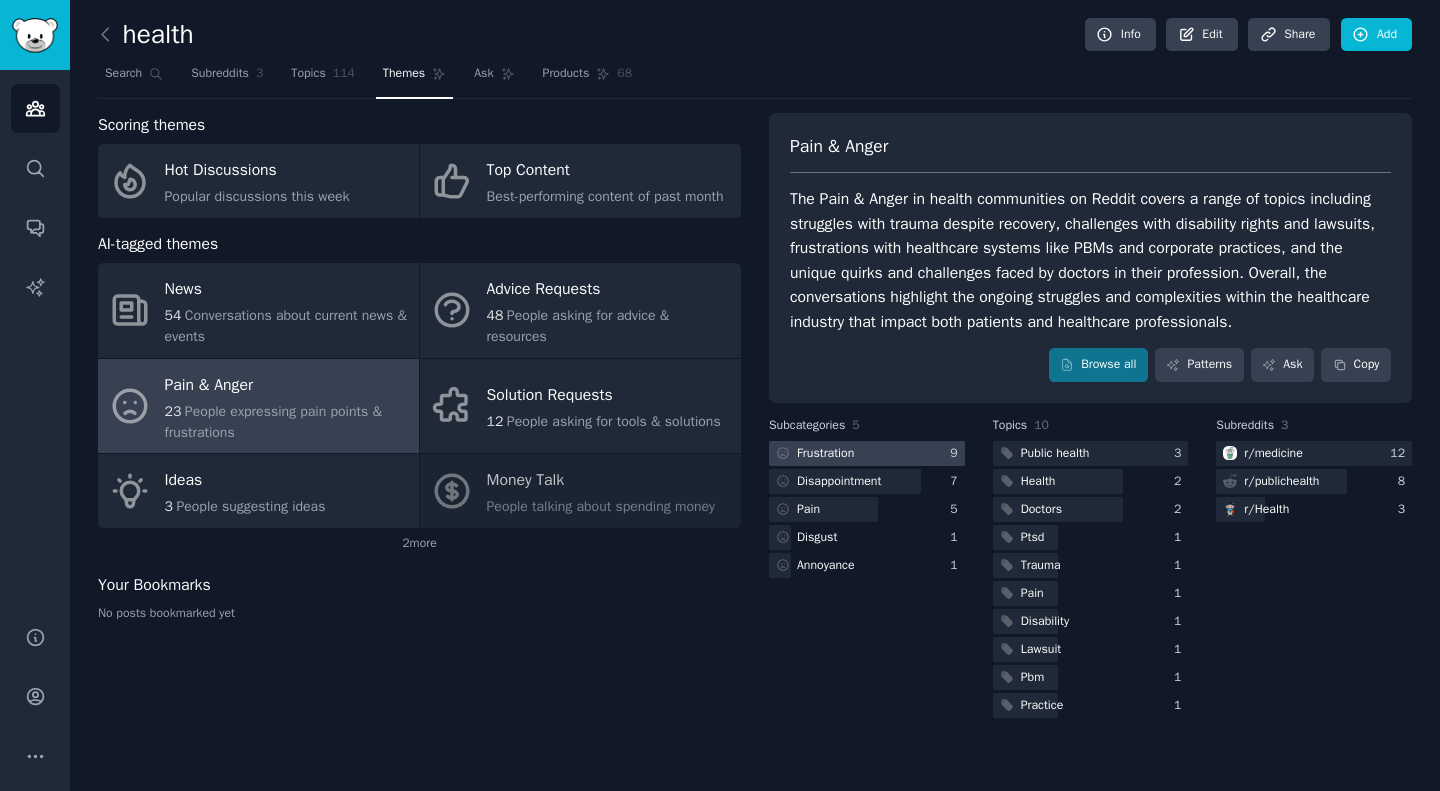 click at bounding box center (867, 453) 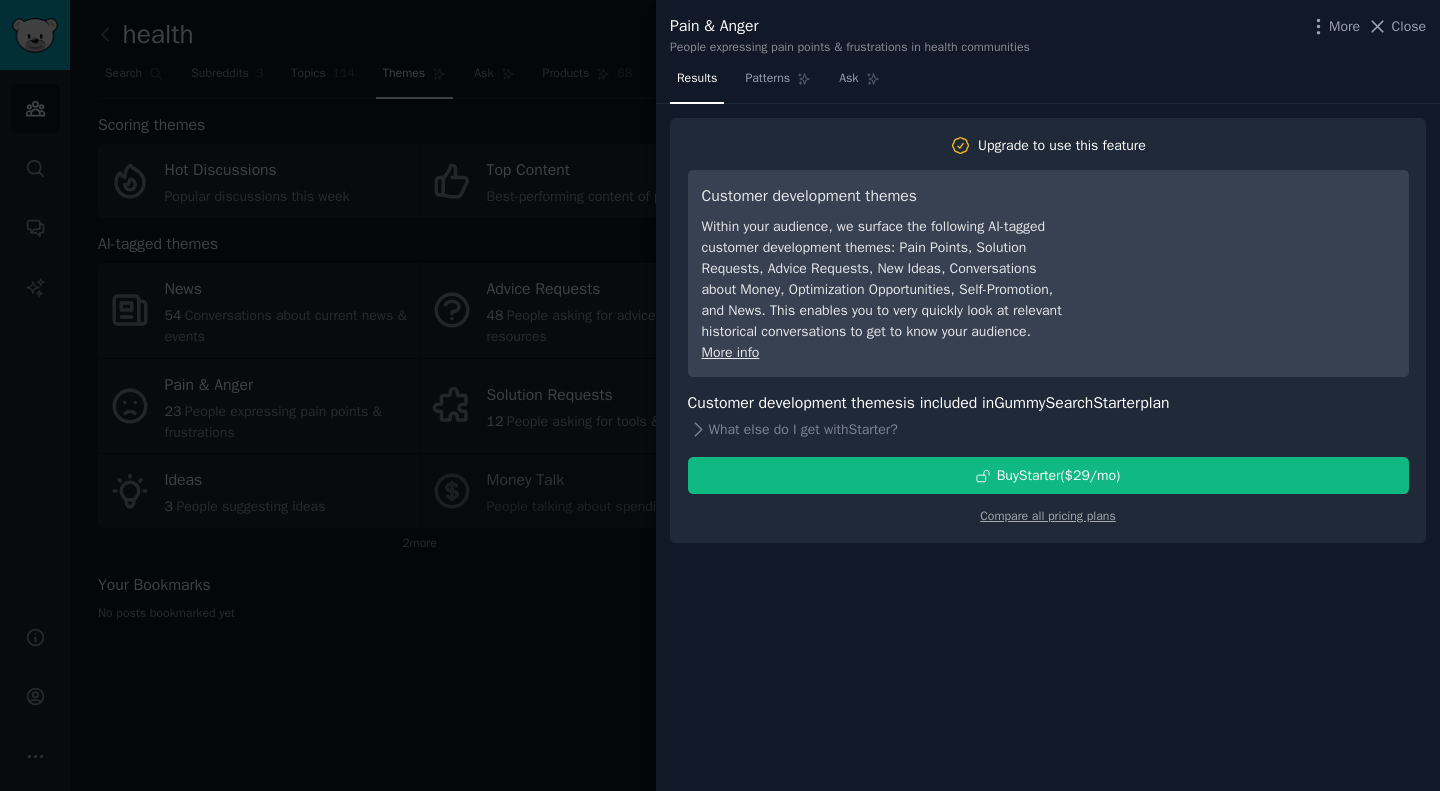click at bounding box center (720, 395) 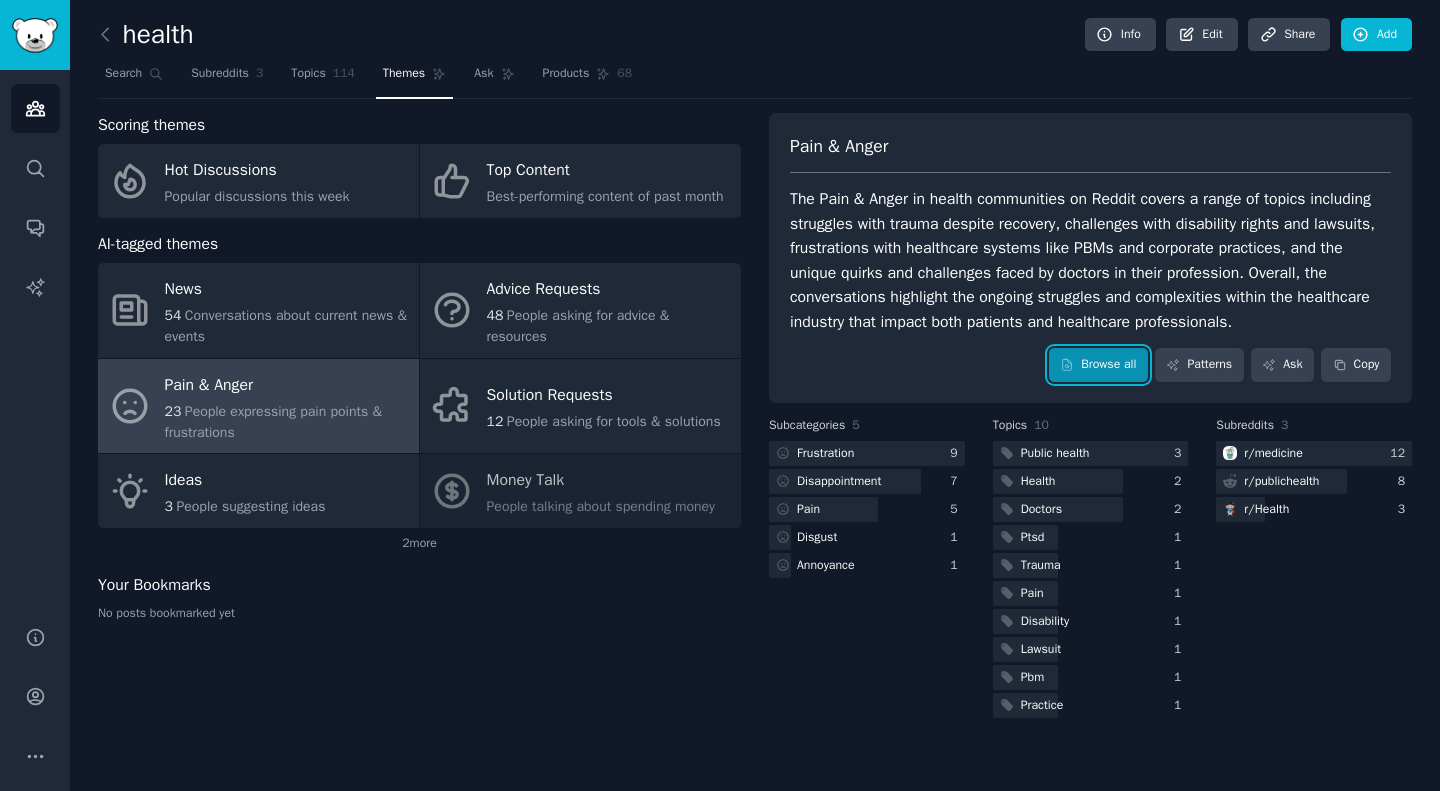 click on "Browse all" at bounding box center [1098, 365] 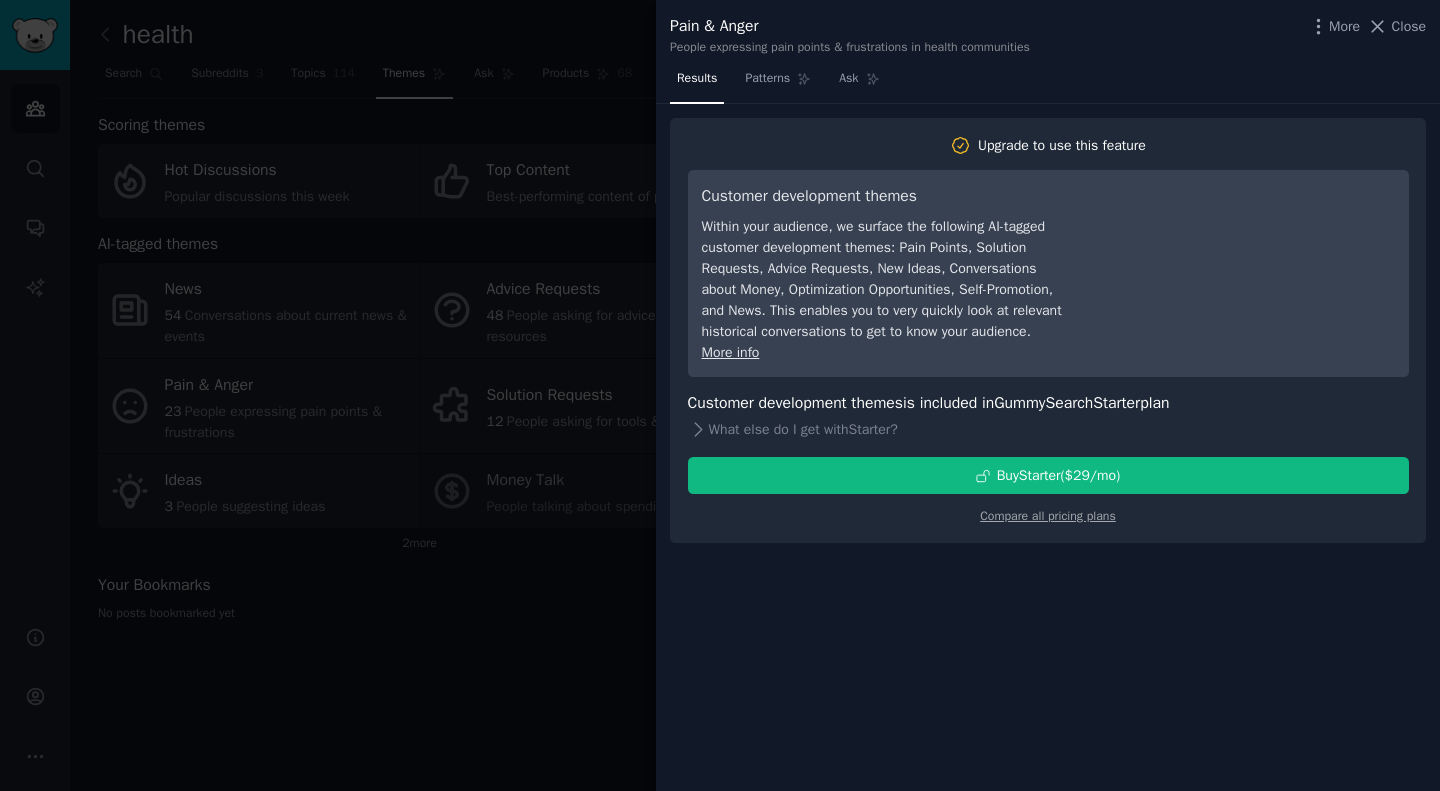 click at bounding box center [720, 395] 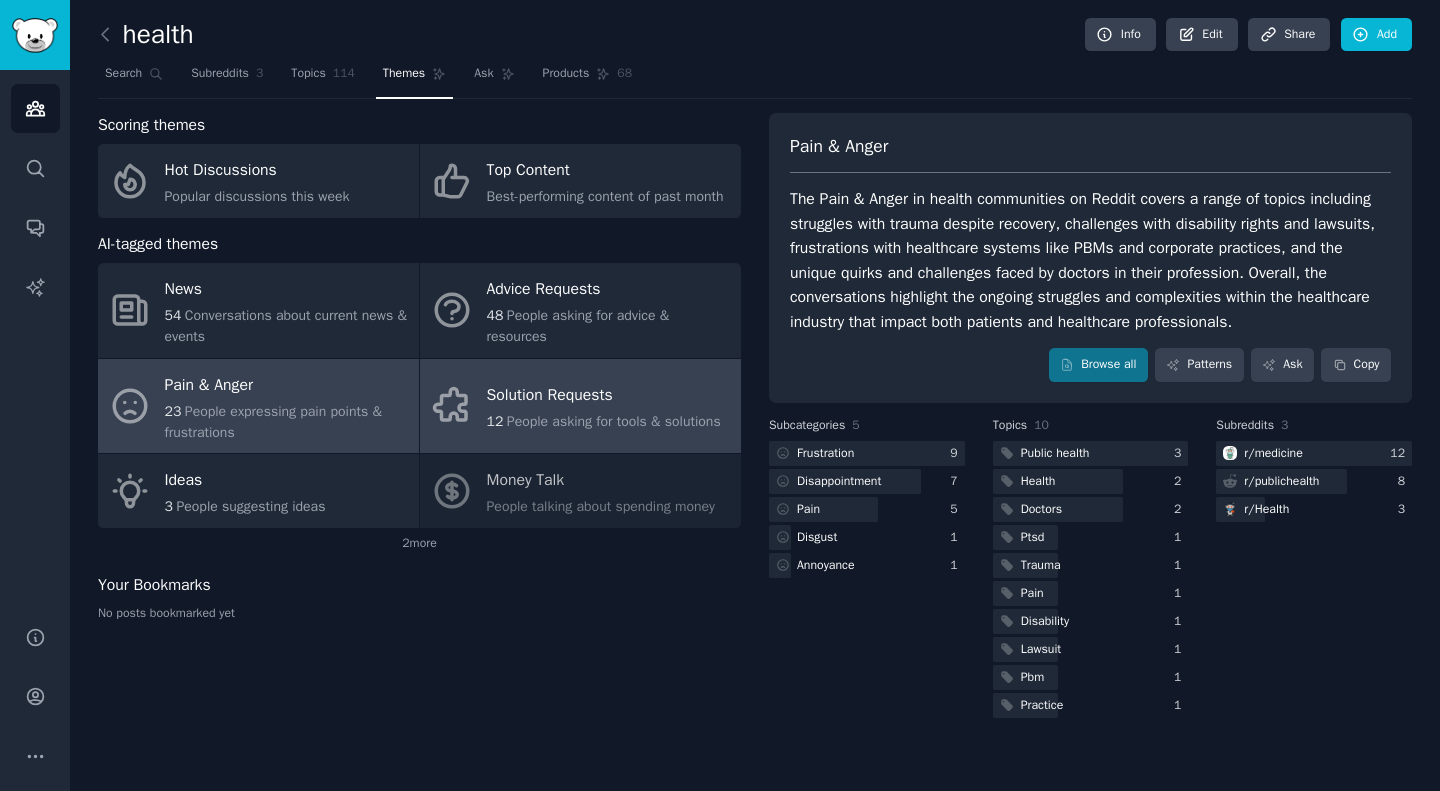 click on "People asking for tools & solutions" at bounding box center (614, 421) 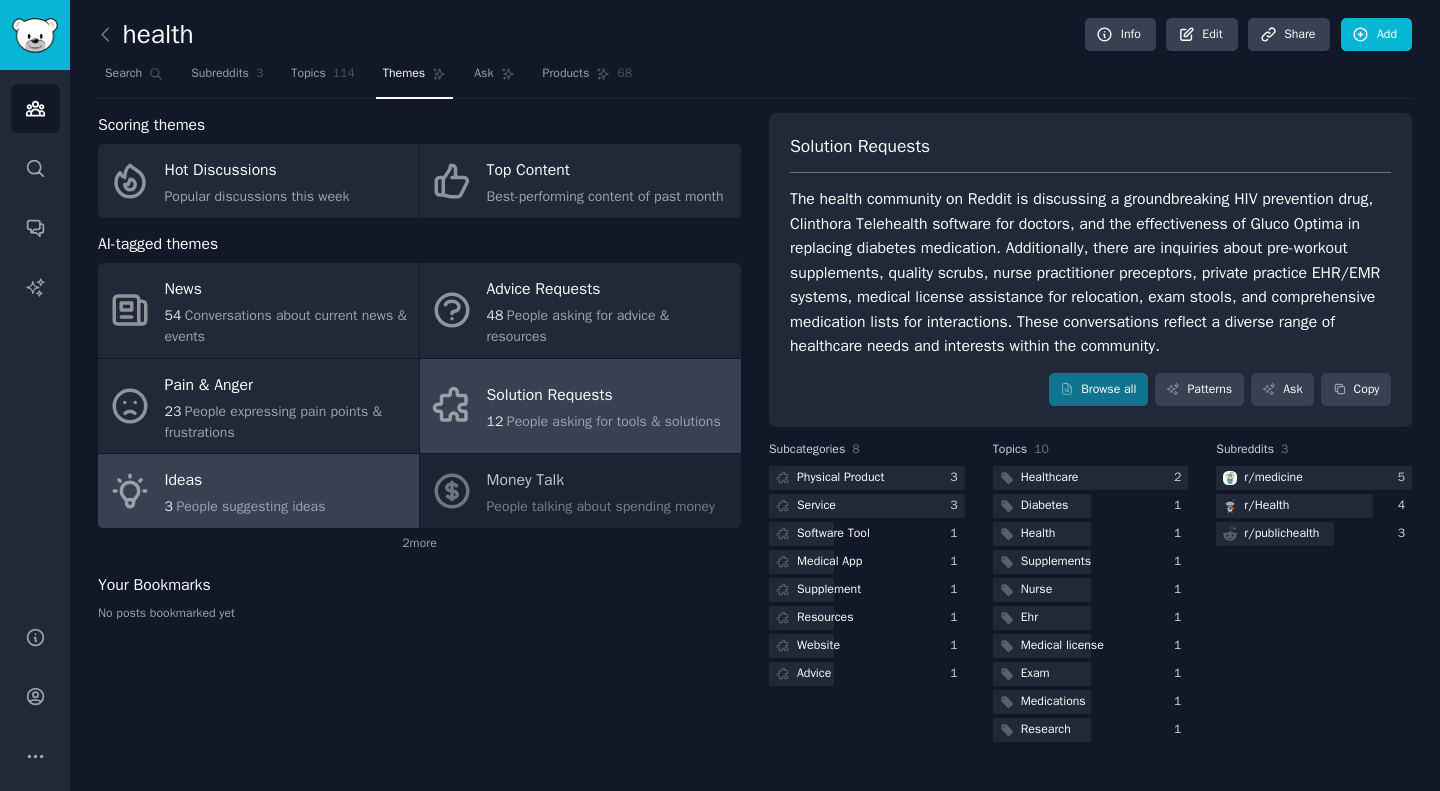 click on "People suggesting ideas" at bounding box center (250, 506) 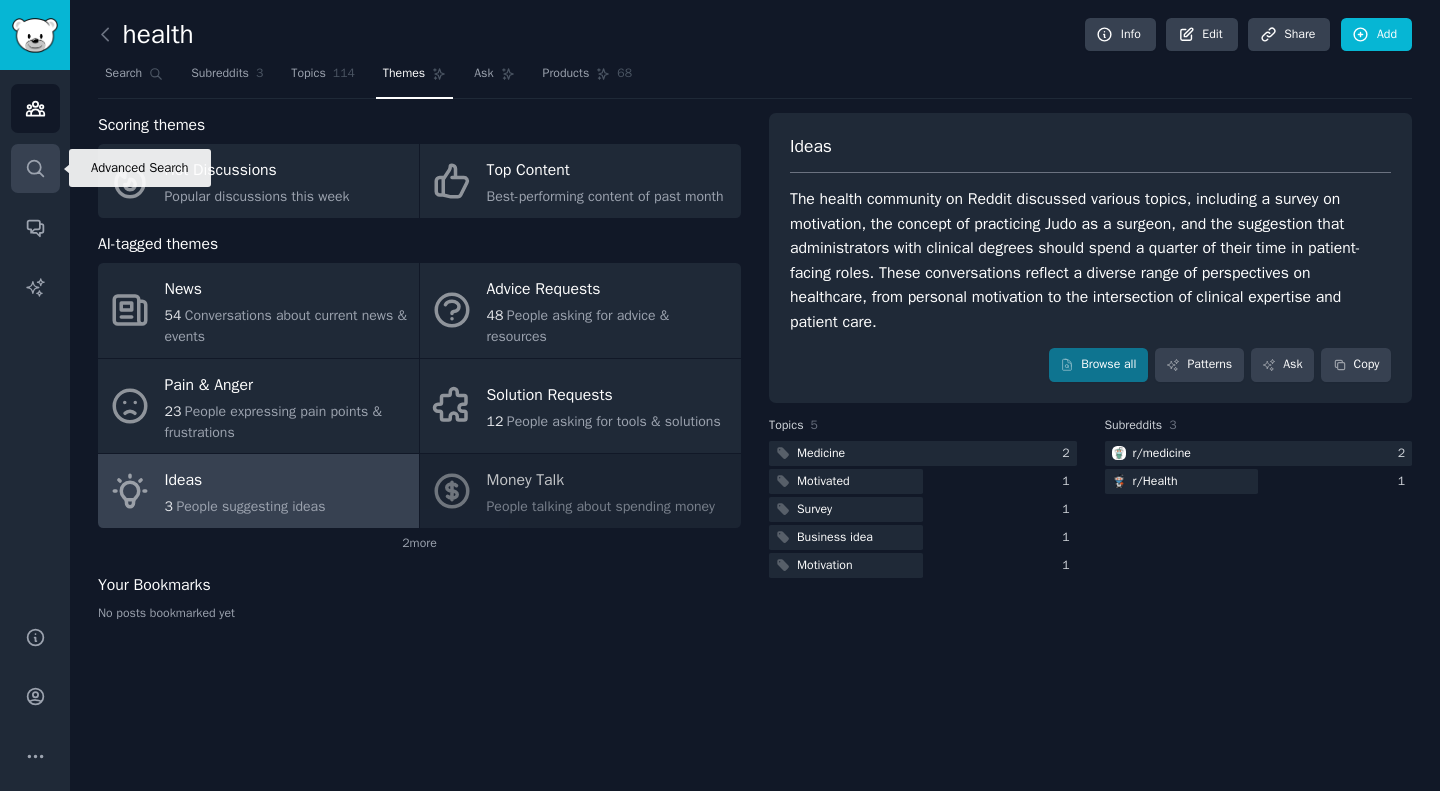 click on "Search" at bounding box center (35, 168) 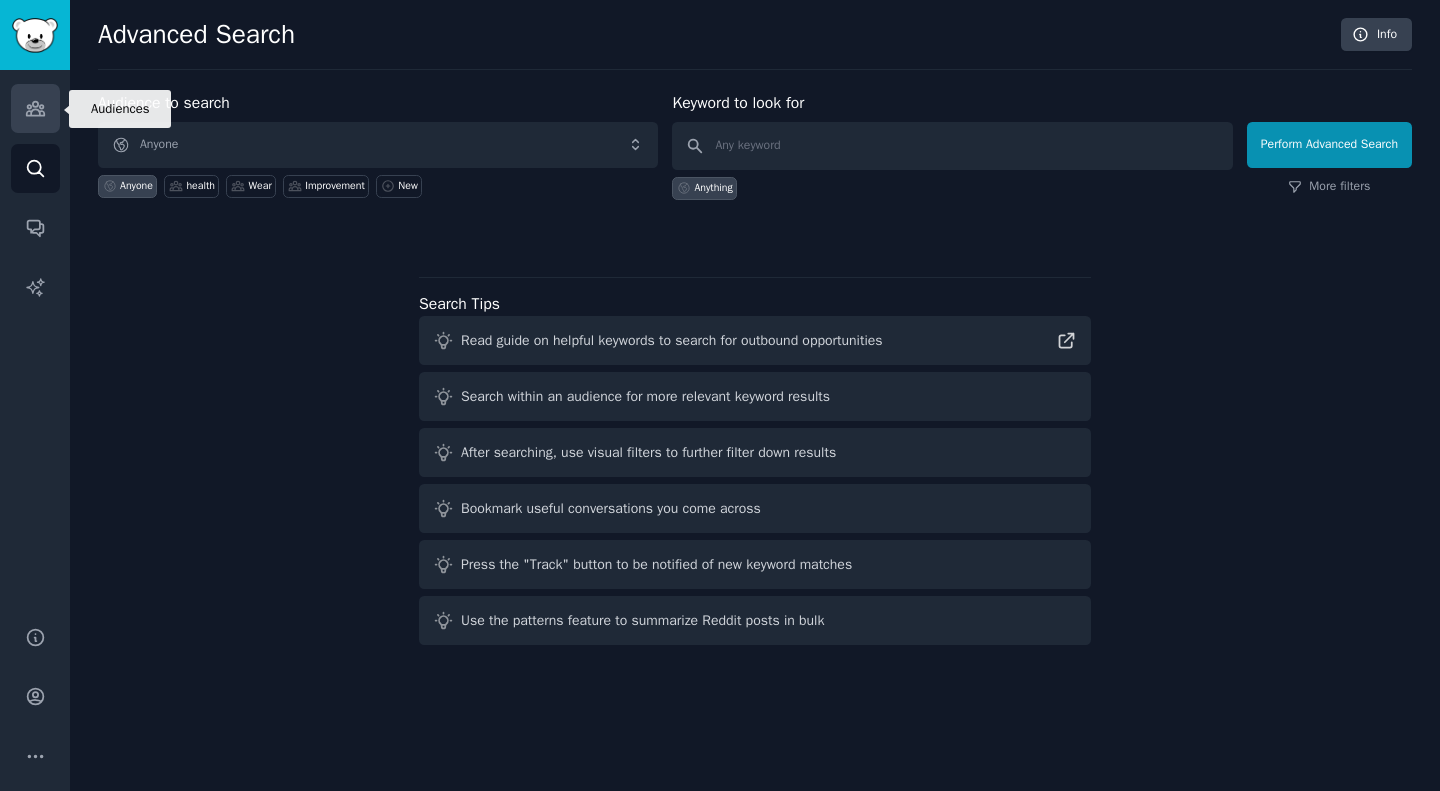 click on "Audiences" at bounding box center [35, 108] 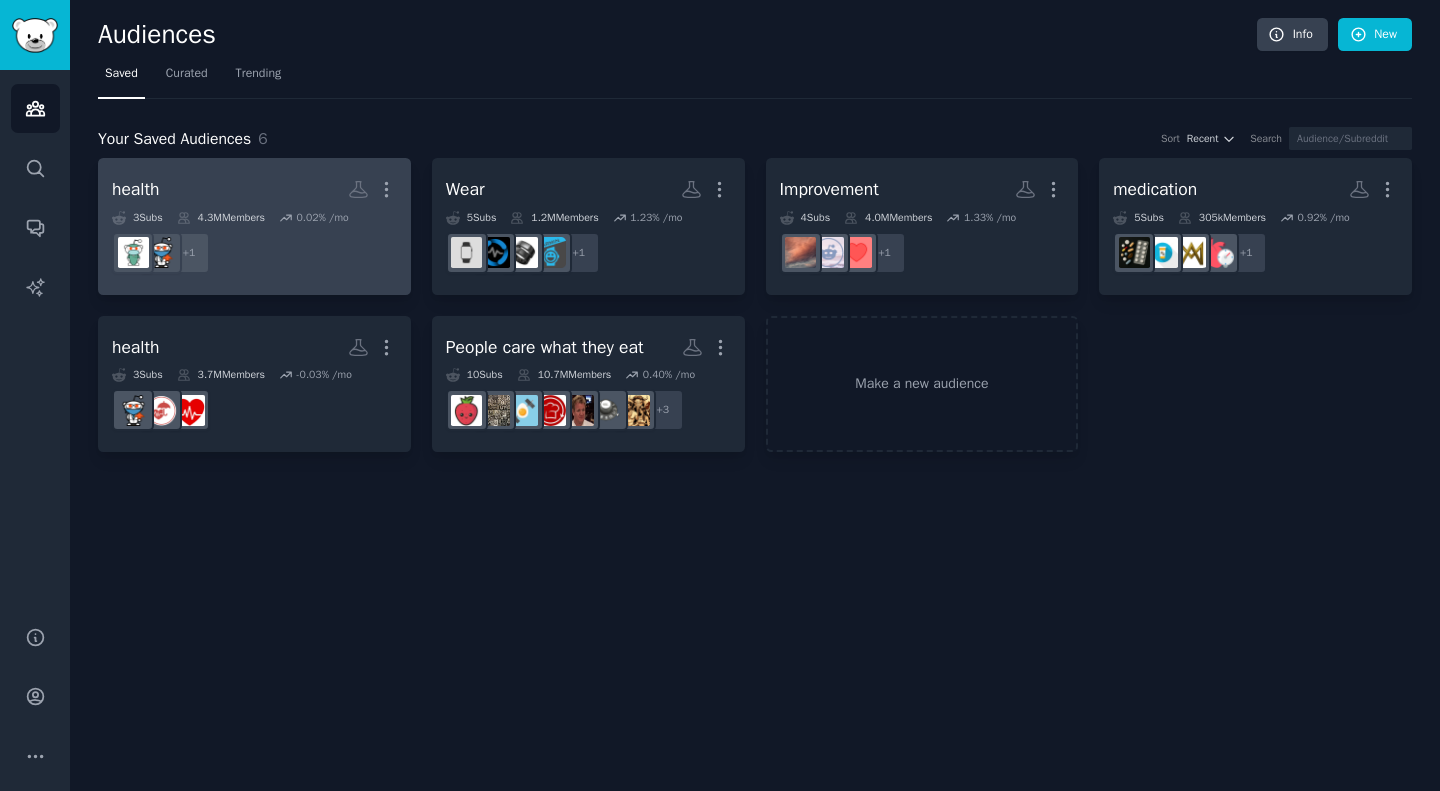 click on "+ 1" at bounding box center (254, 253) 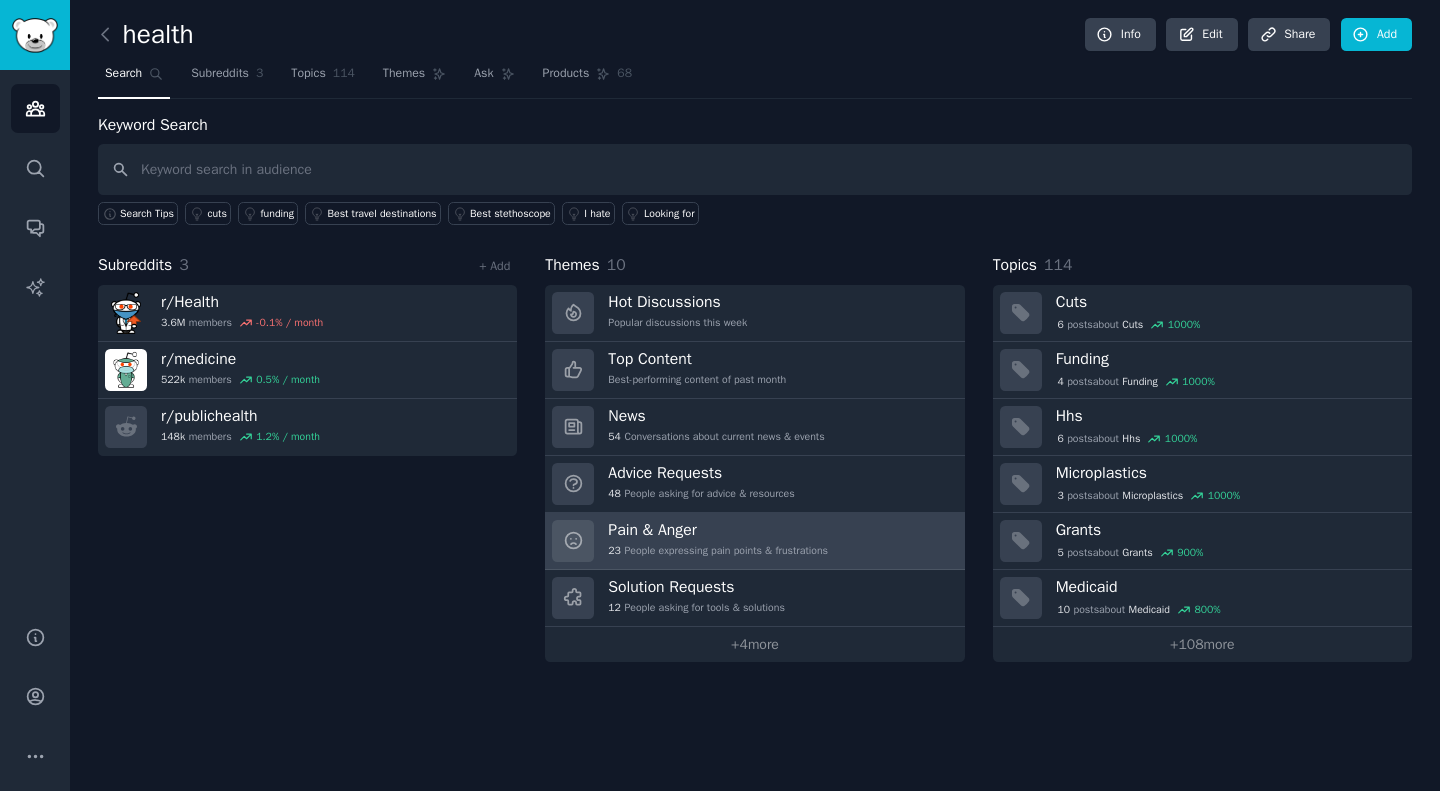 click on "Pain & Anger" at bounding box center [718, 530] 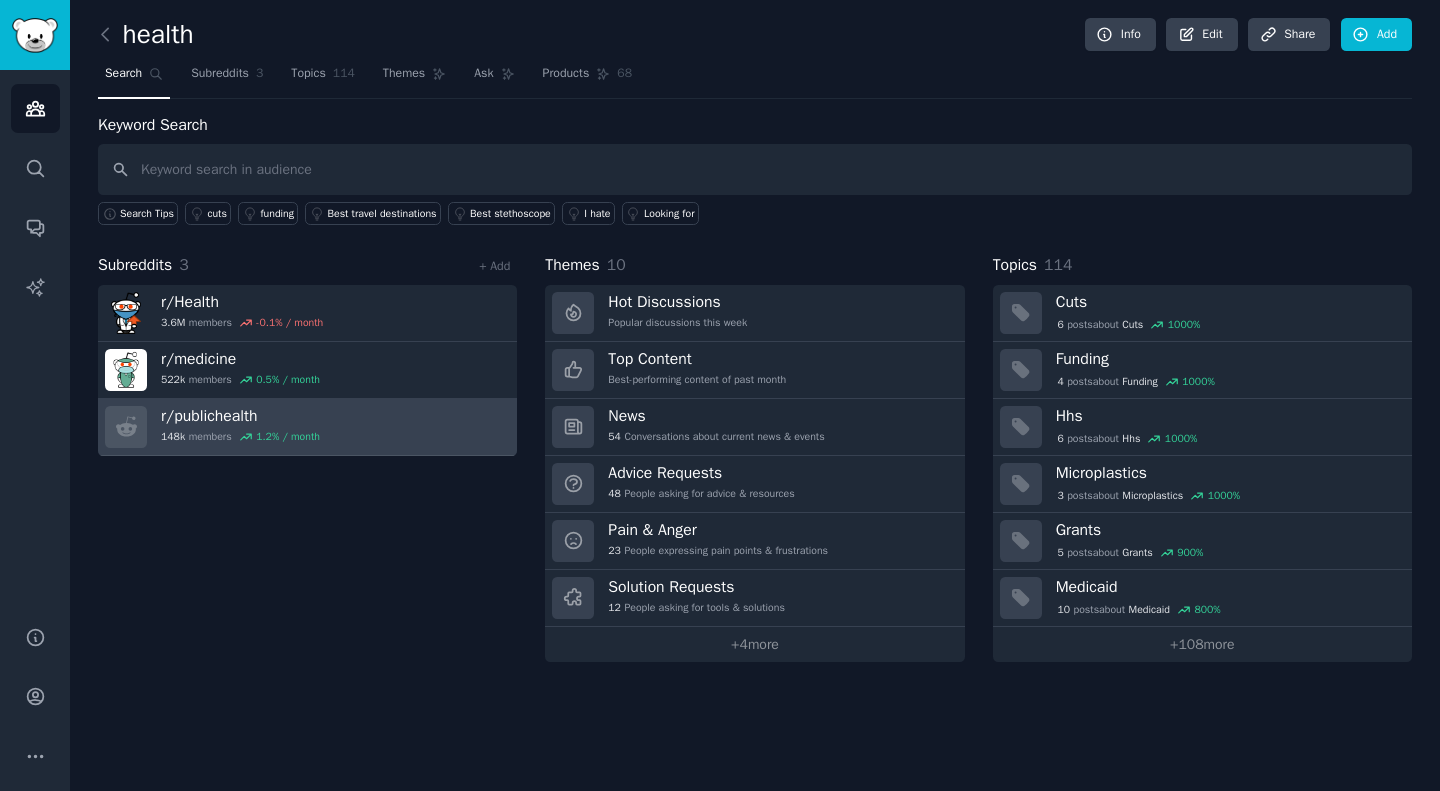 click on "r/ publichealth [NUMBER]k members [NUMBER] % / month" at bounding box center (307, 427) 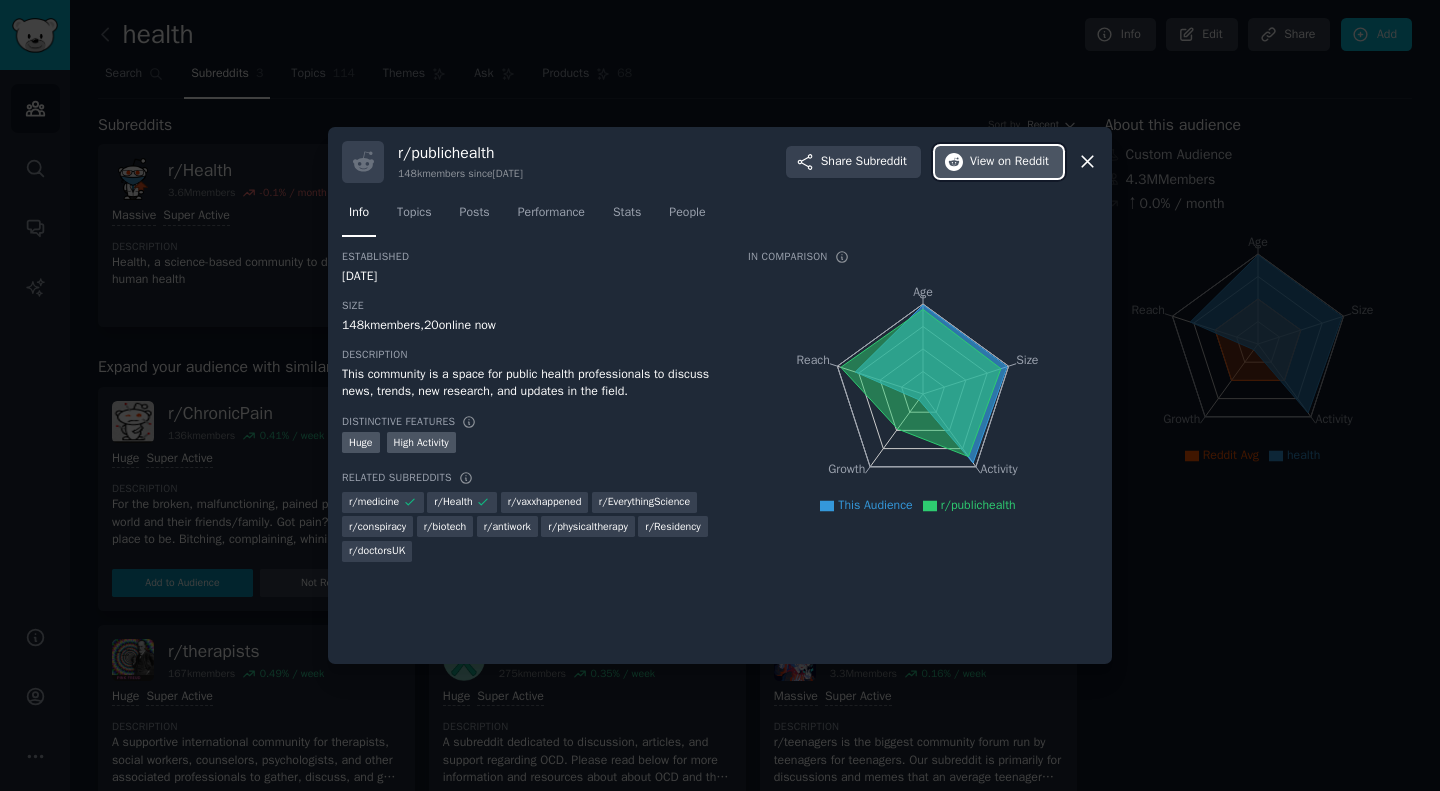 click on "View  on Reddit" at bounding box center [1009, 162] 